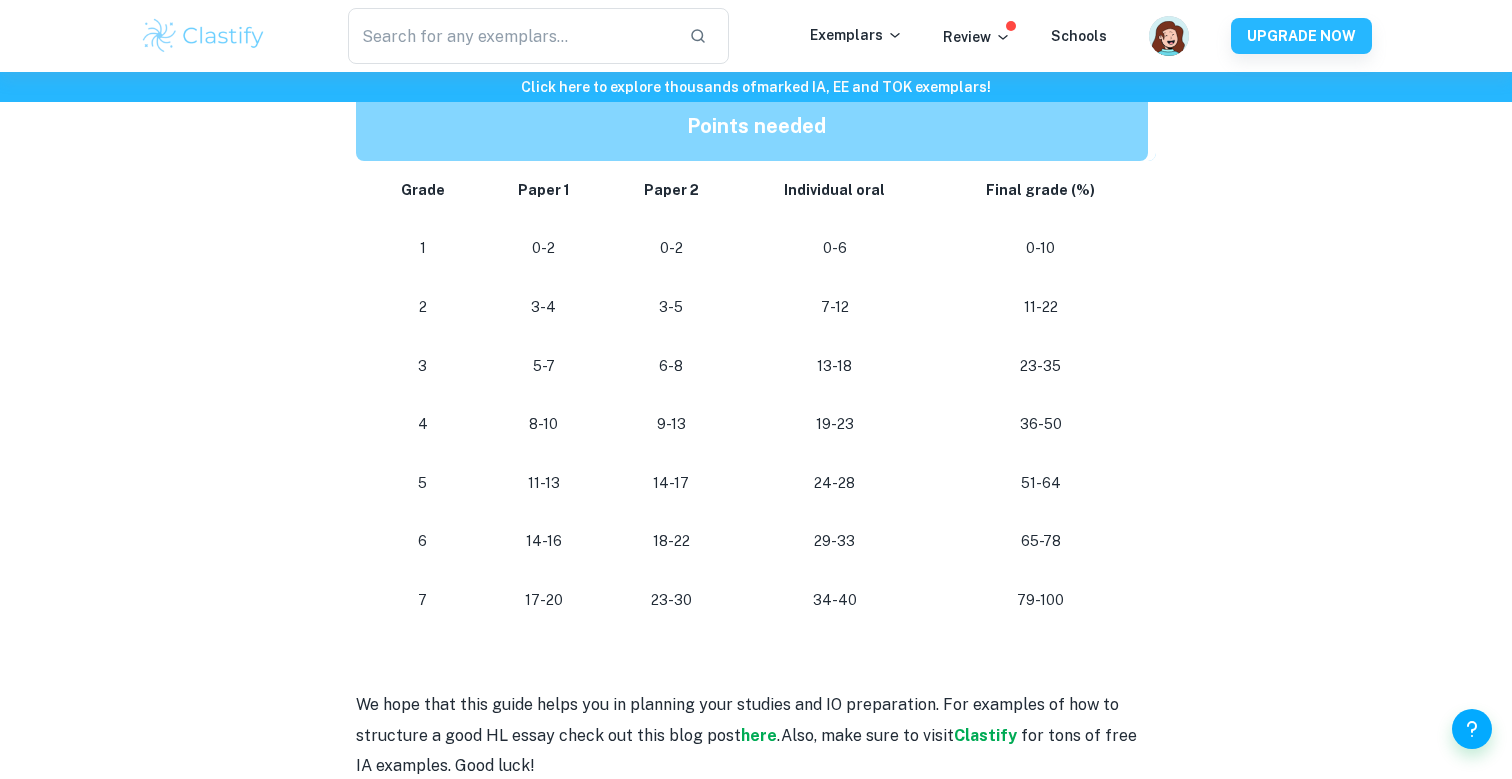 scroll, scrollTop: 1994, scrollLeft: 0, axis: vertical 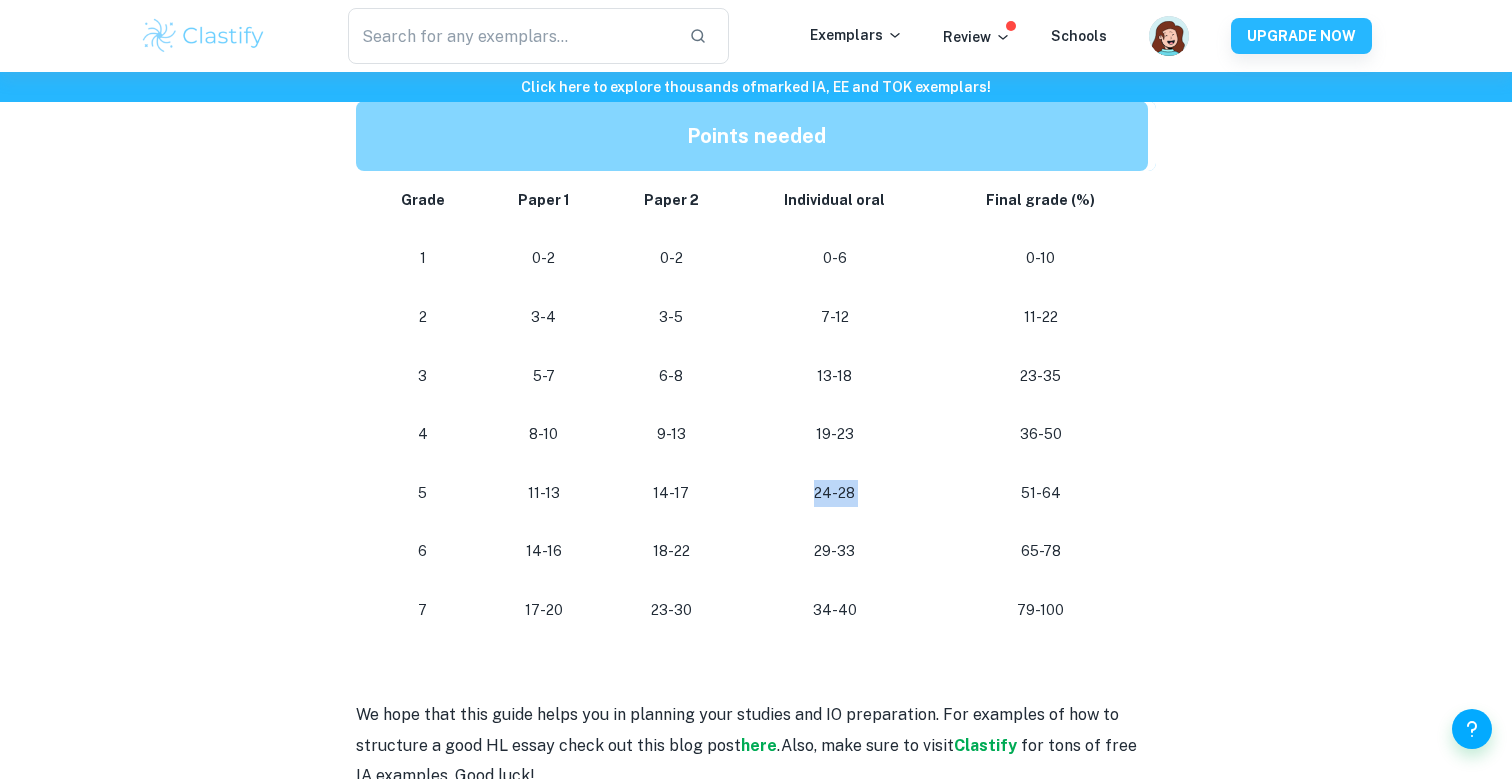 drag, startPoint x: 782, startPoint y: 497, endPoint x: 991, endPoint y: 496, distance: 209.0024 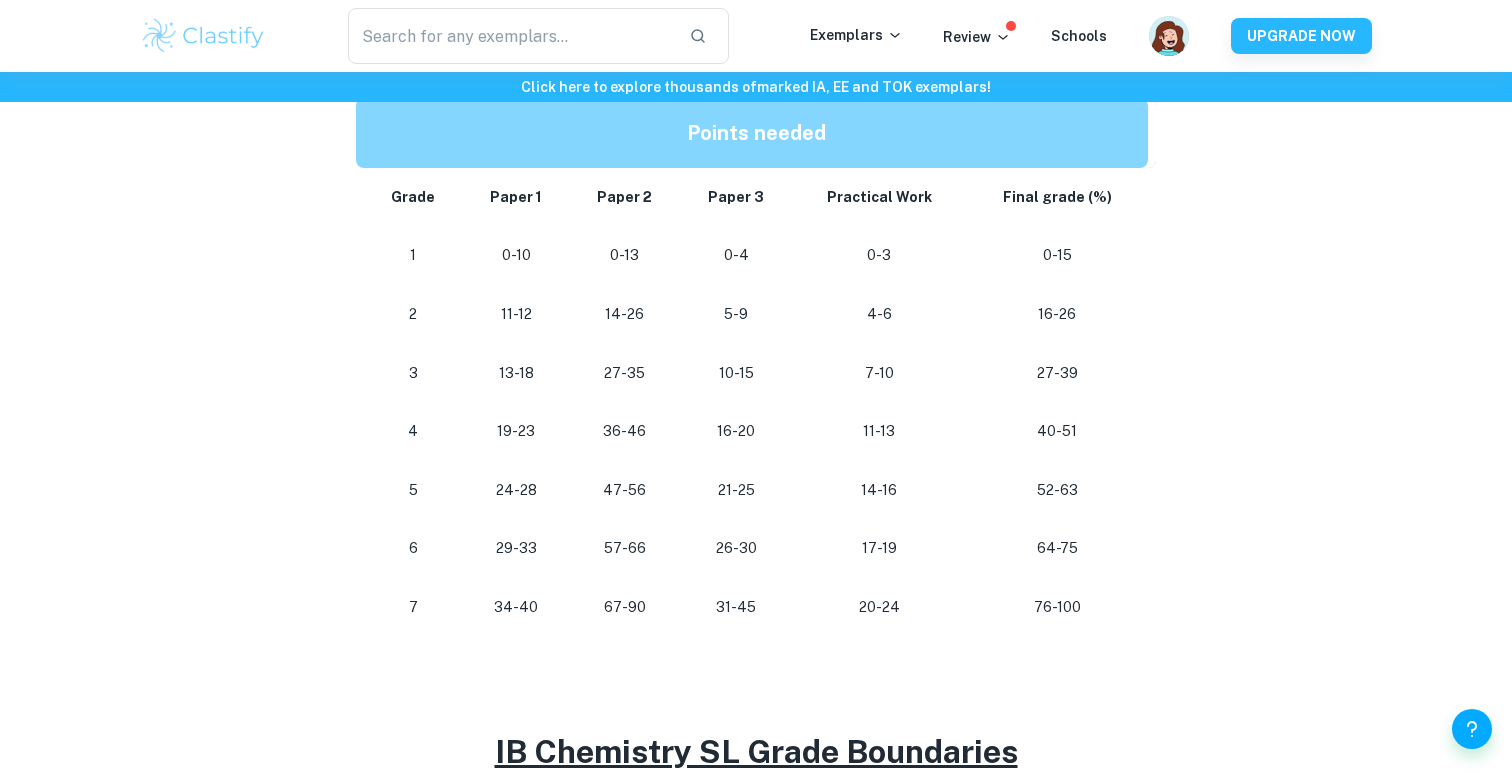 scroll, scrollTop: 1089, scrollLeft: 0, axis: vertical 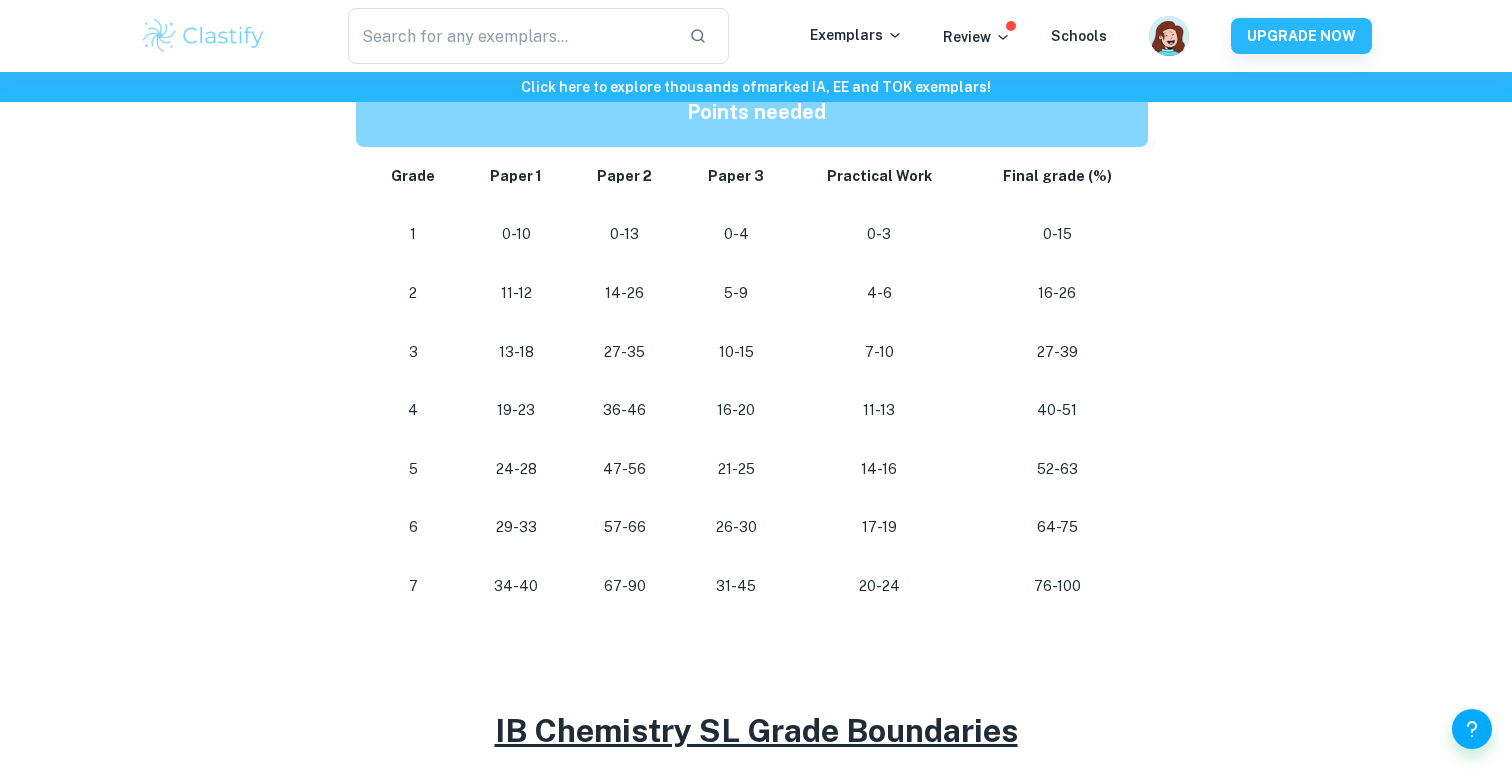 drag, startPoint x: 832, startPoint y: 610, endPoint x: 868, endPoint y: 610, distance: 36 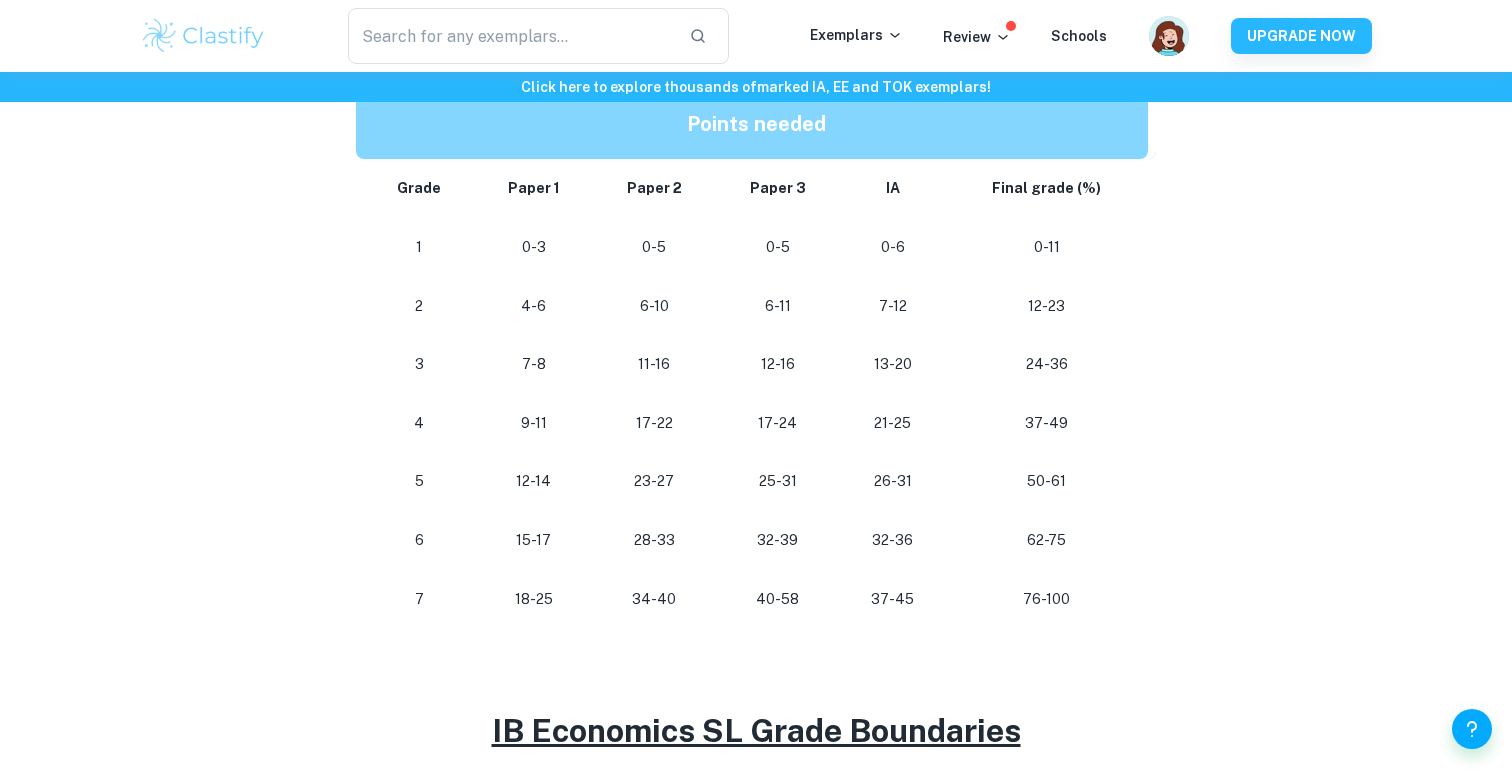 scroll, scrollTop: 1039, scrollLeft: 0, axis: vertical 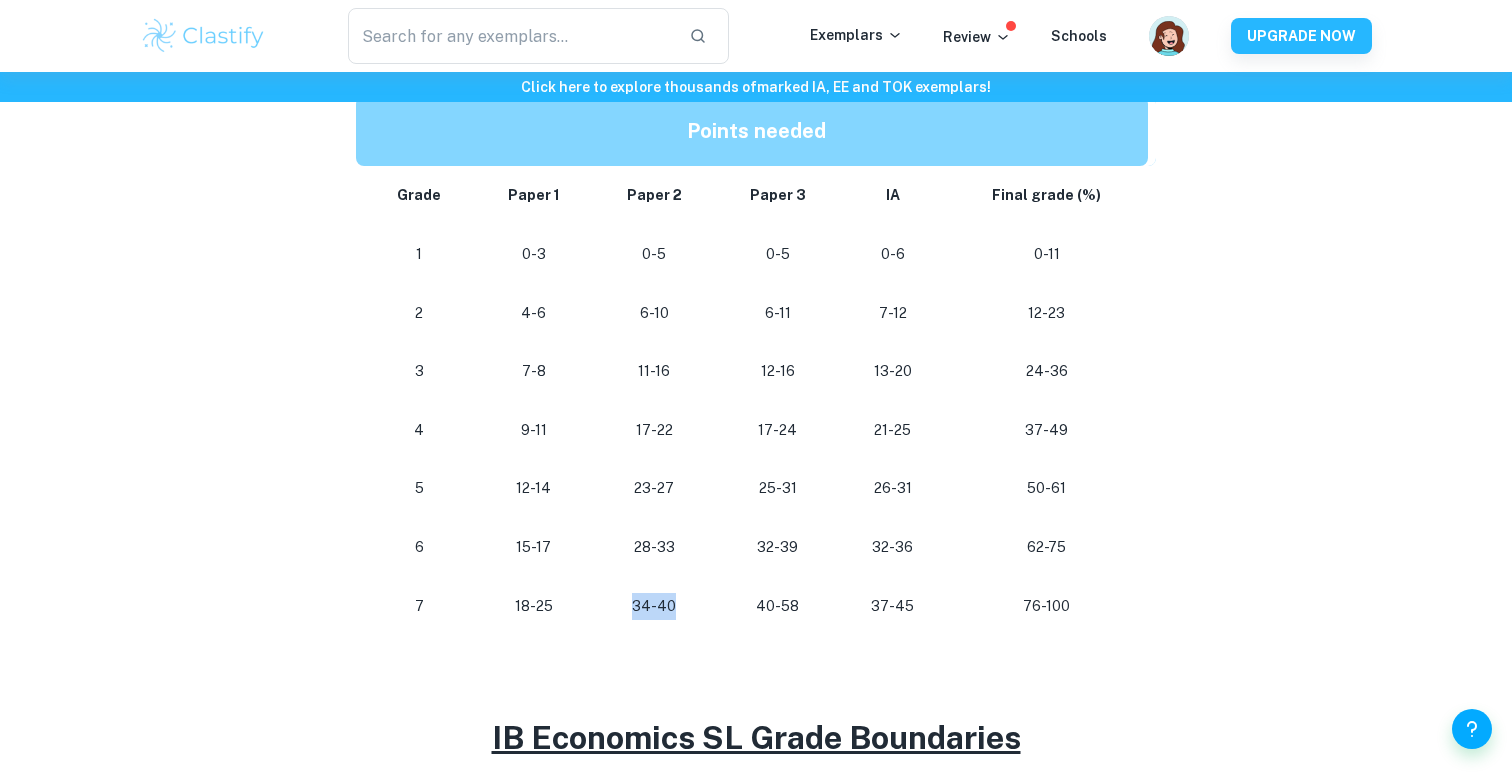 drag, startPoint x: 673, startPoint y: 615, endPoint x: 635, endPoint y: 615, distance: 38 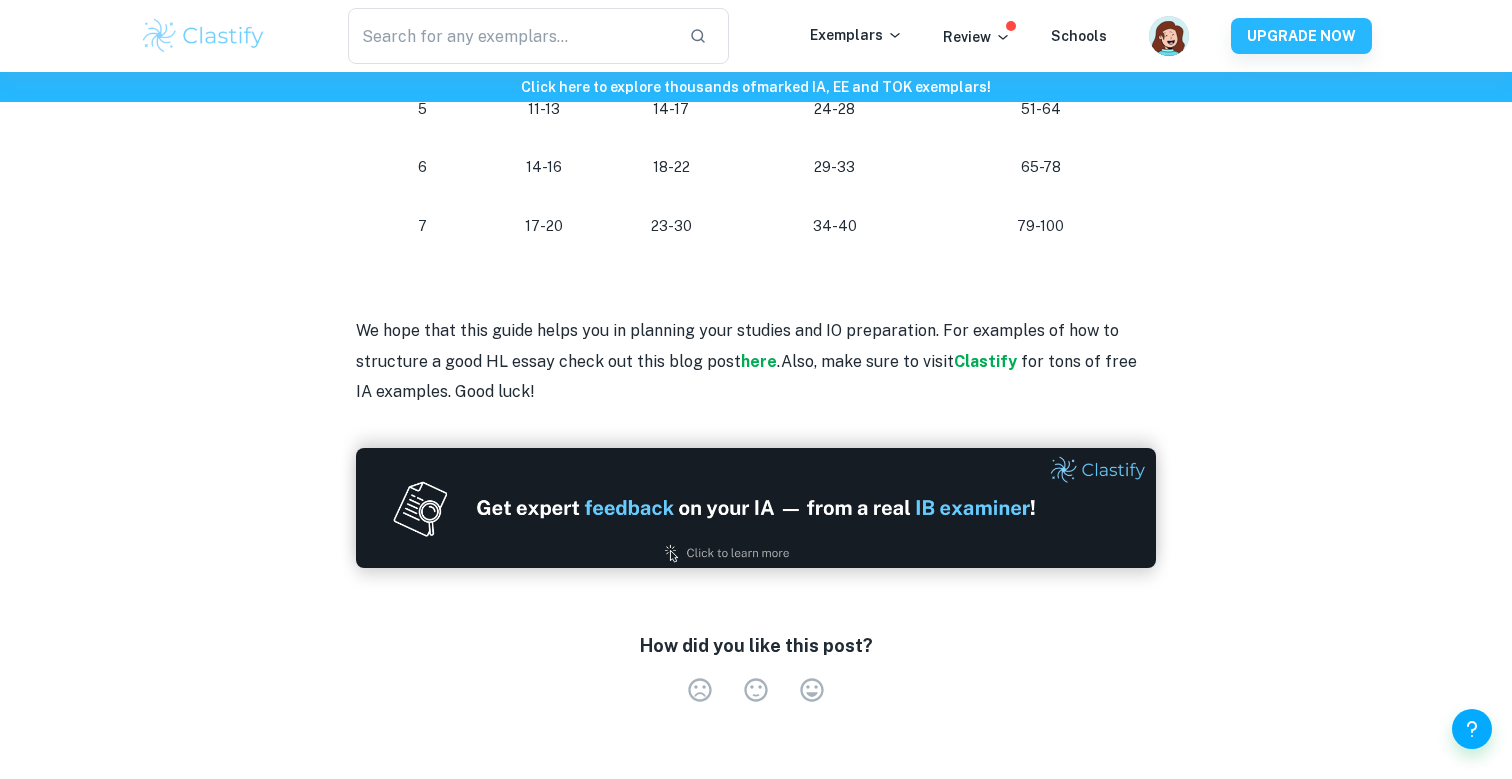 scroll, scrollTop: 2379, scrollLeft: 0, axis: vertical 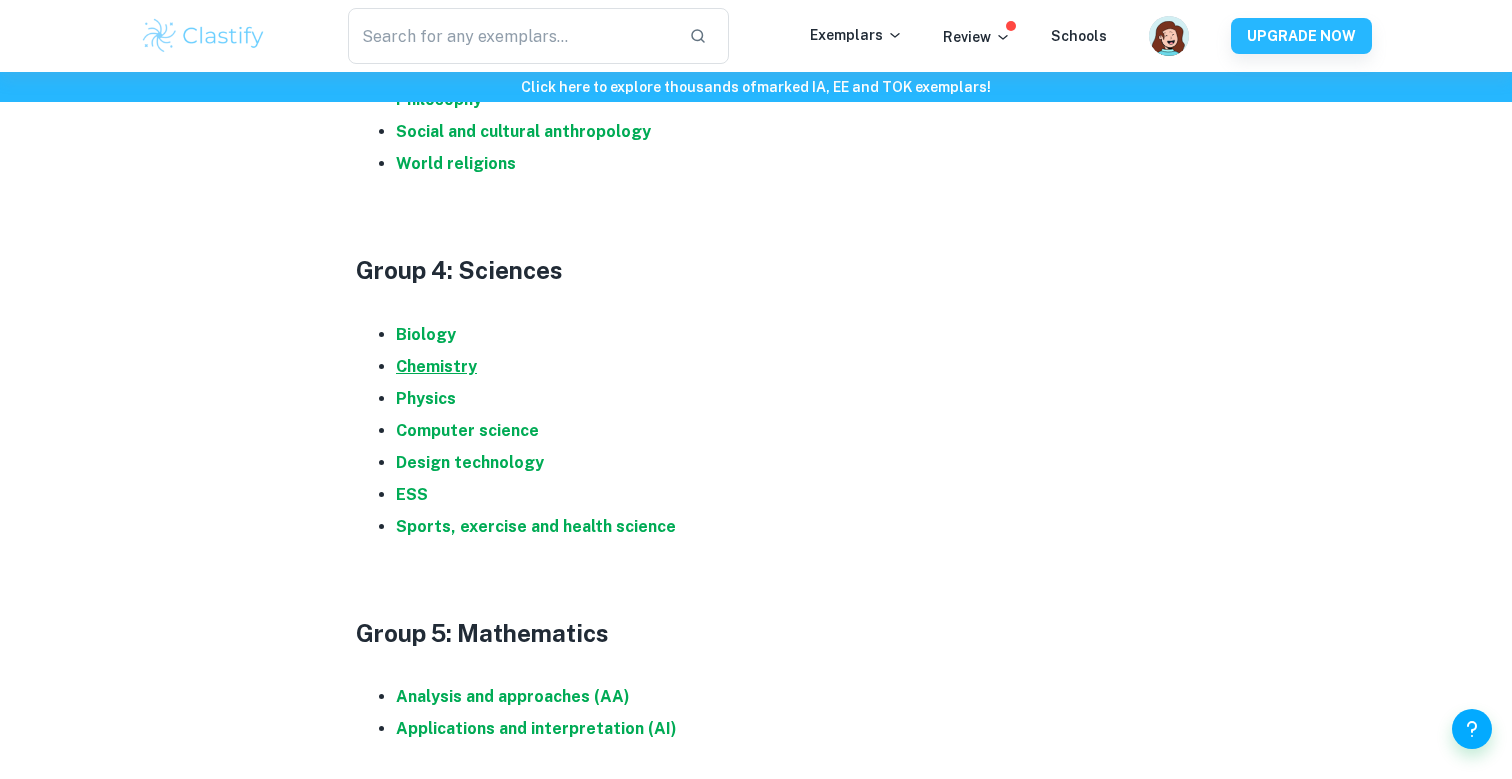 click on "Chemistry" at bounding box center [436, 366] 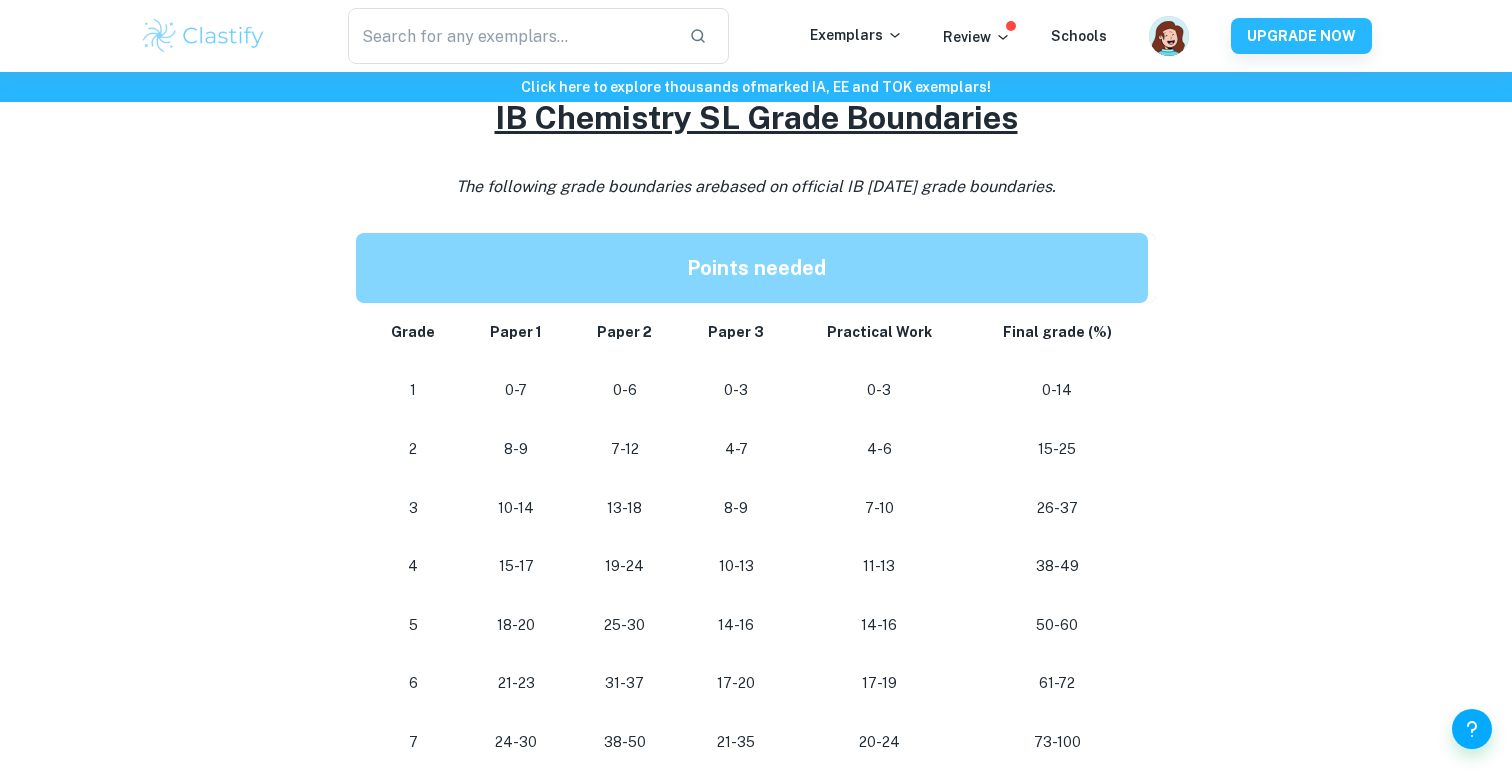 scroll, scrollTop: 1800, scrollLeft: 0, axis: vertical 